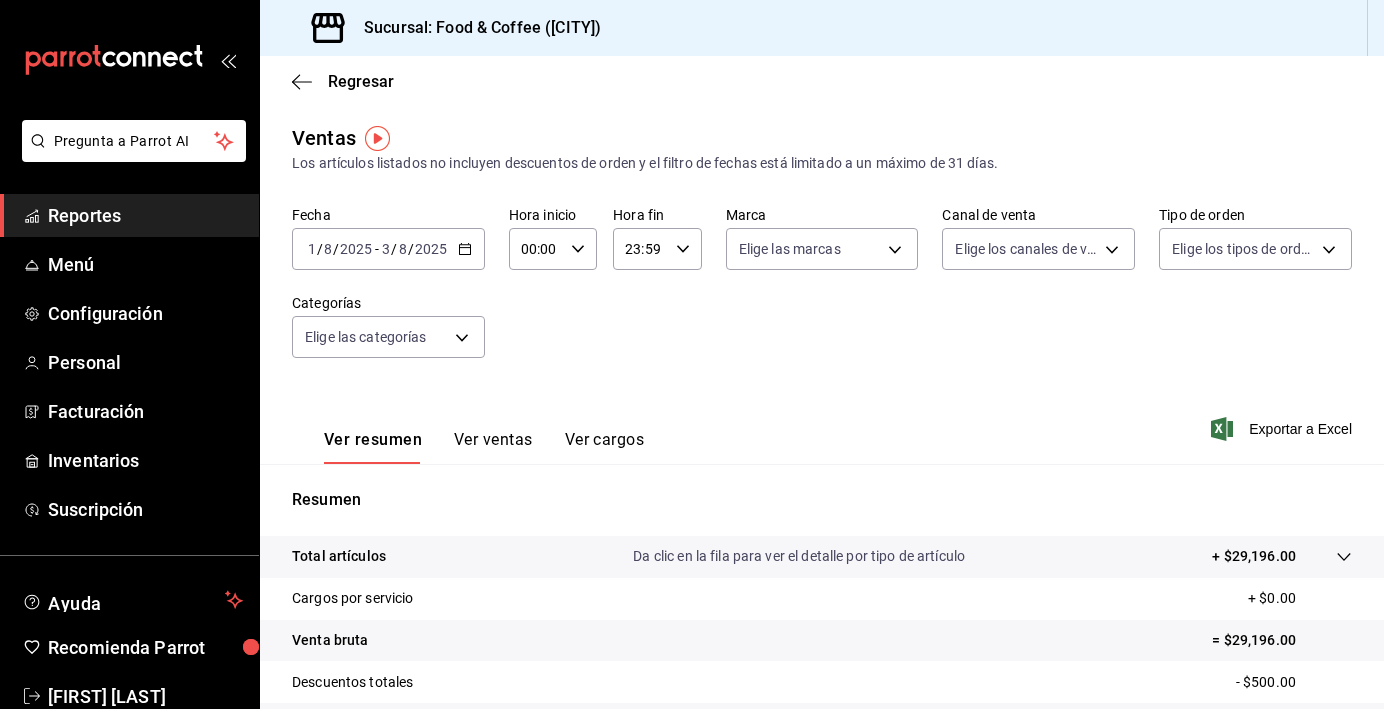 scroll, scrollTop: 0, scrollLeft: 0, axis: both 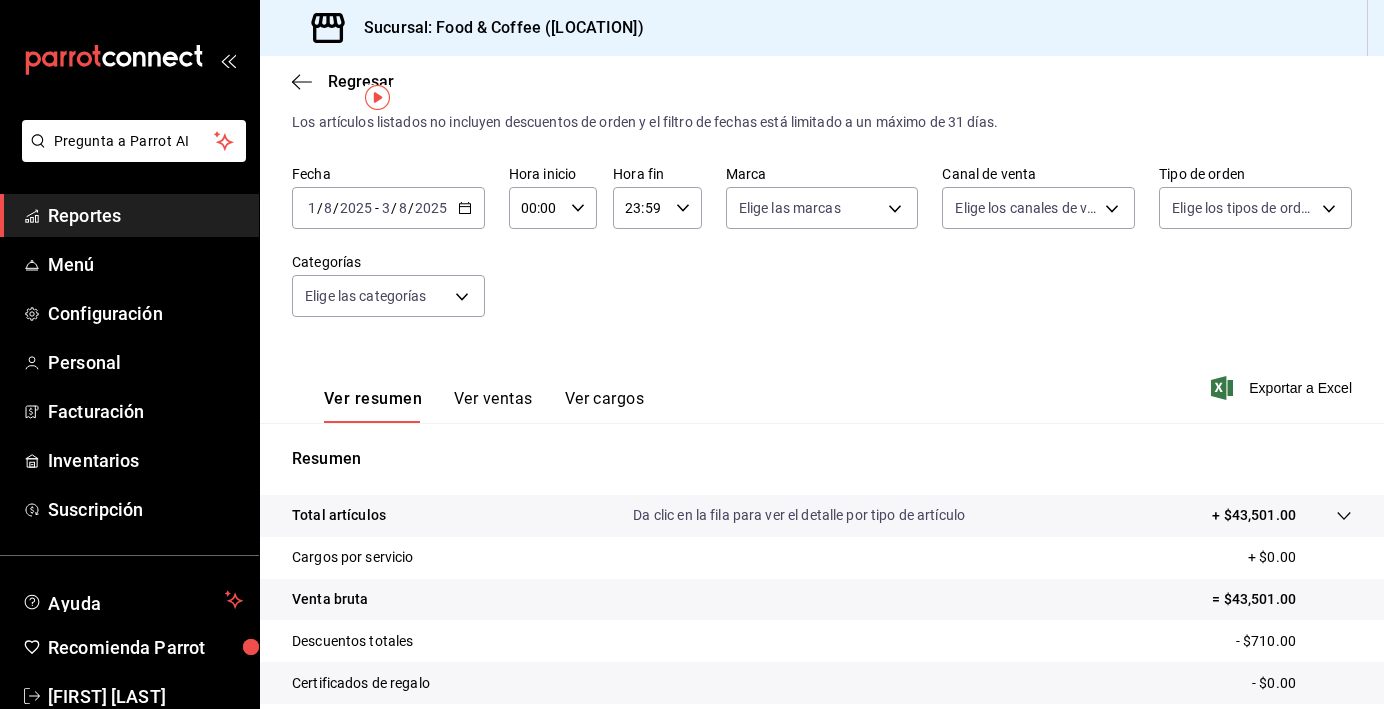 click 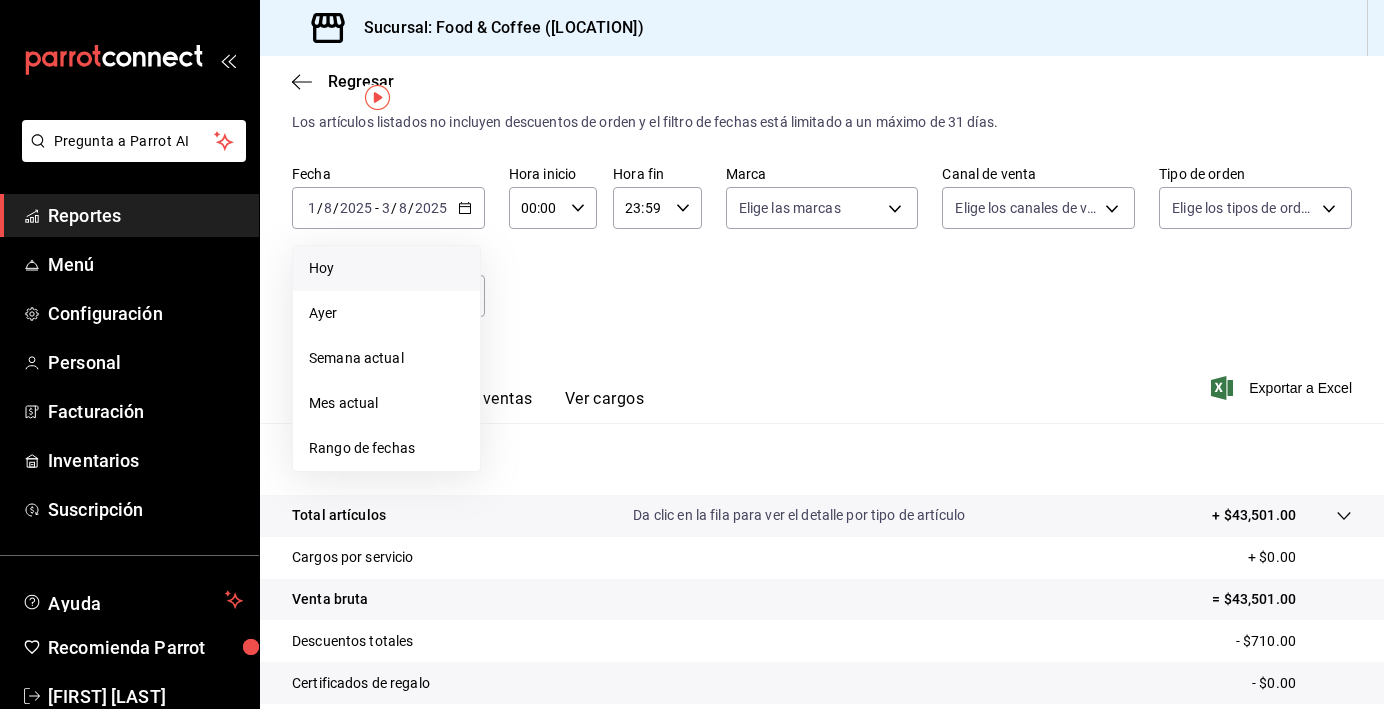 click on "Hoy" at bounding box center (386, 268) 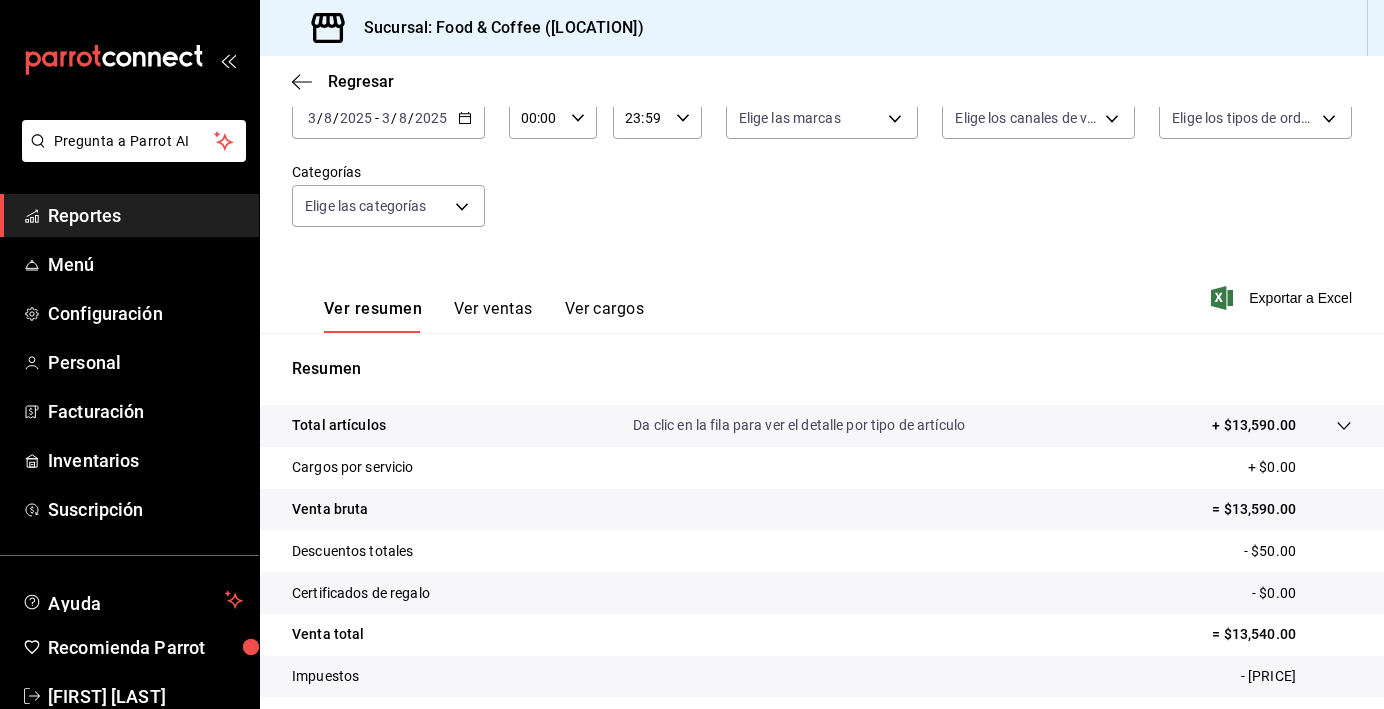 scroll, scrollTop: 0, scrollLeft: 0, axis: both 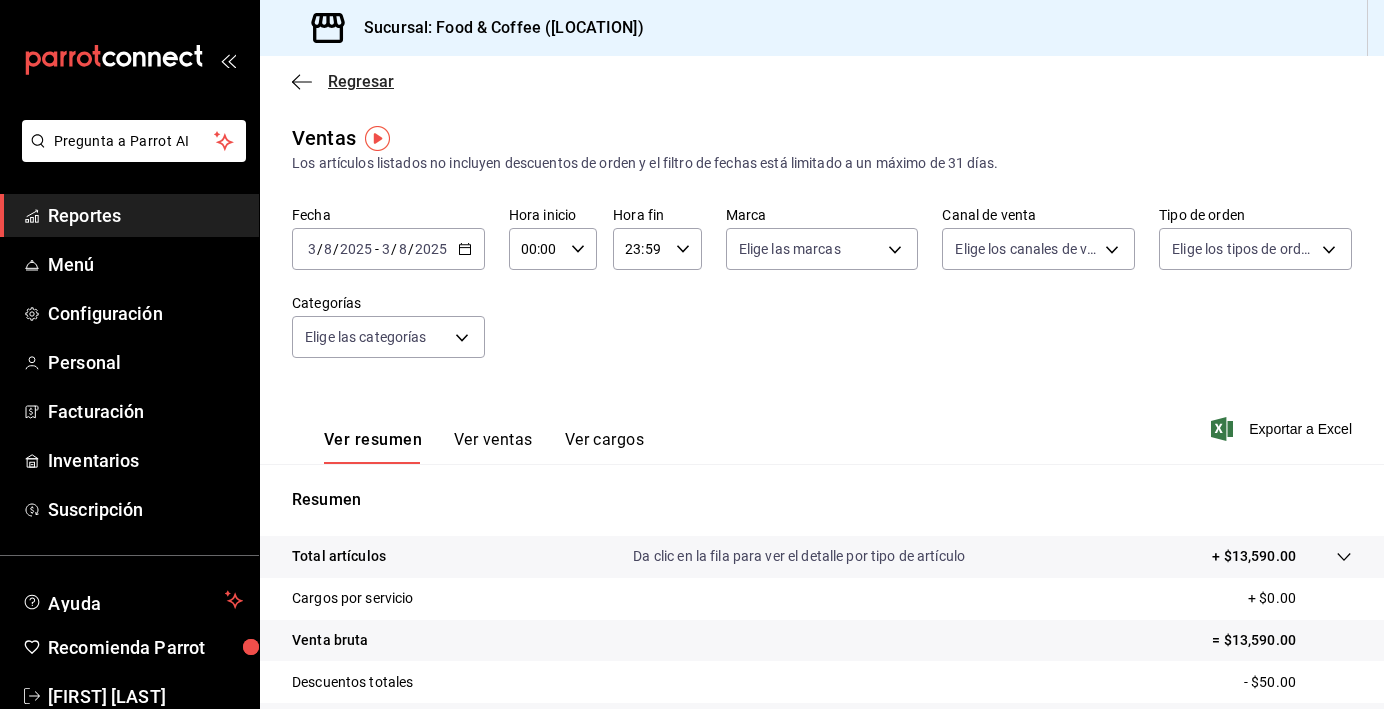 click 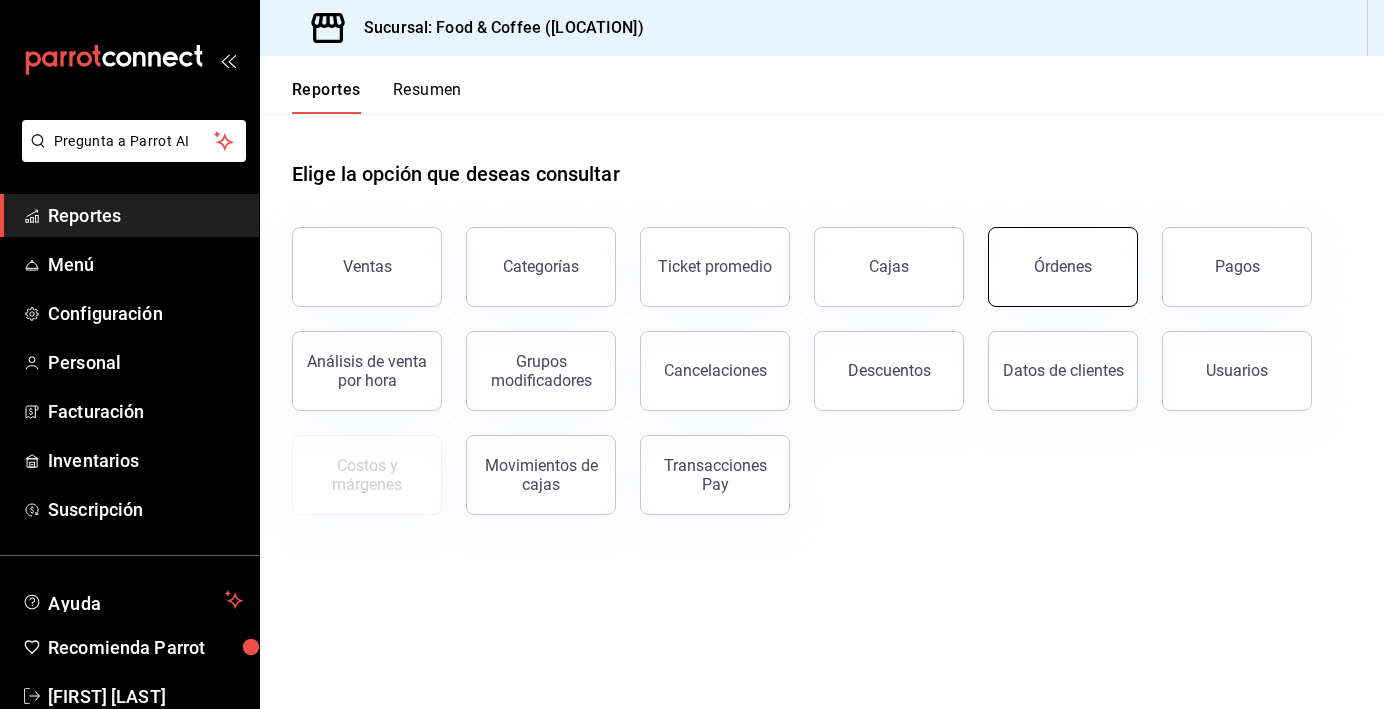 click on "Órdenes" at bounding box center [1063, 267] 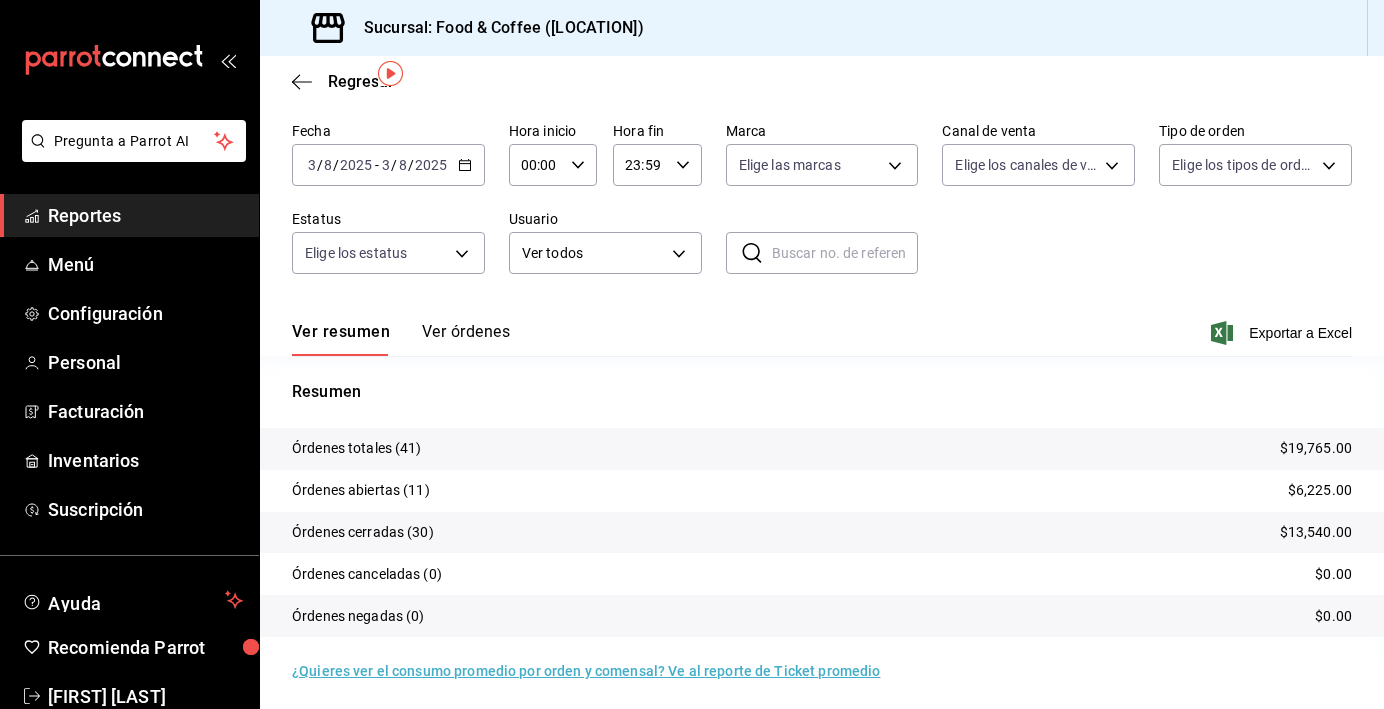 scroll, scrollTop: 76, scrollLeft: 0, axis: vertical 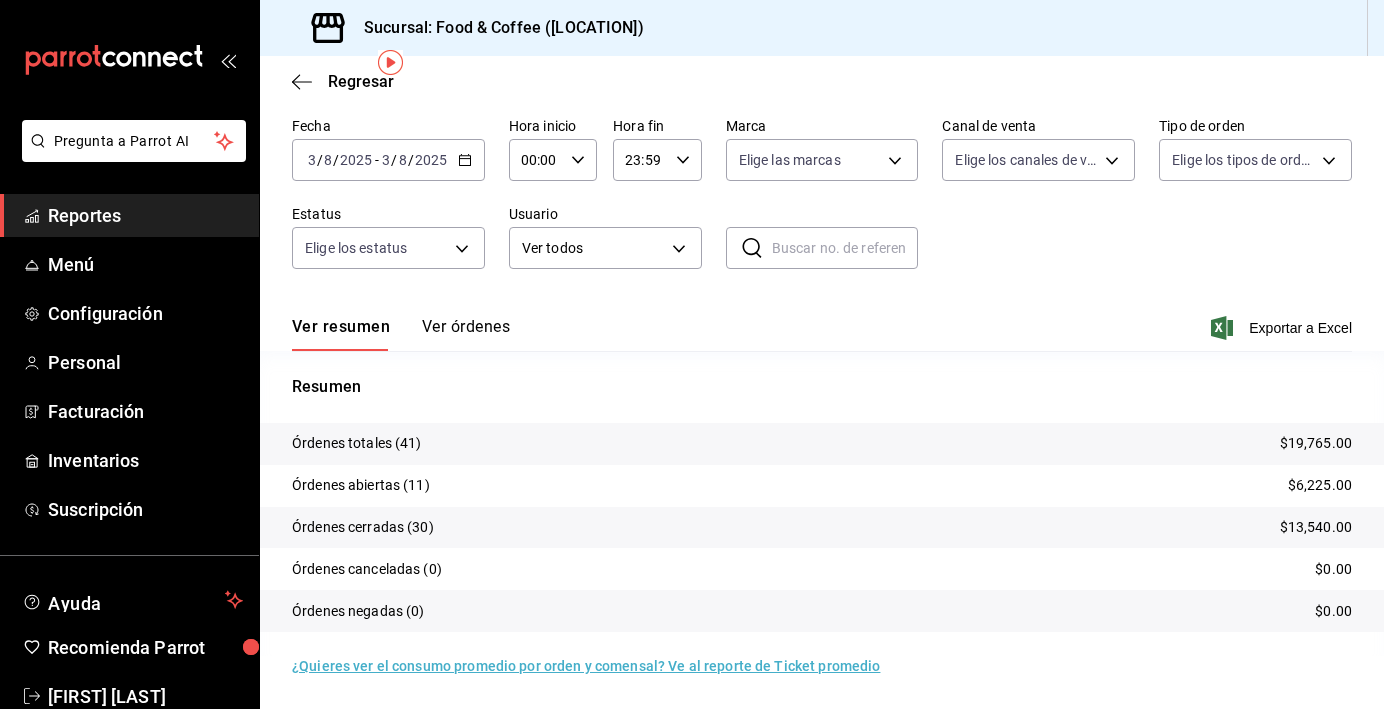 click on "Ver órdenes" at bounding box center [466, 334] 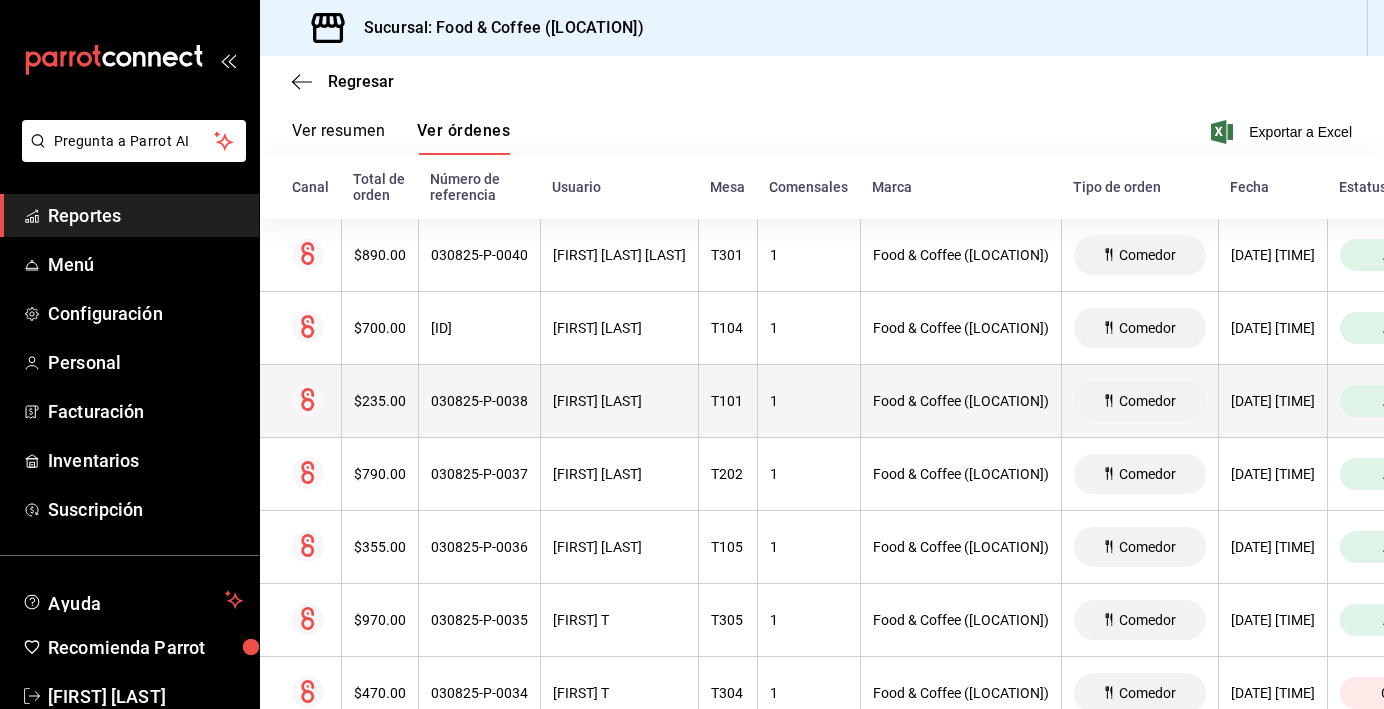 scroll, scrollTop: 0, scrollLeft: 0, axis: both 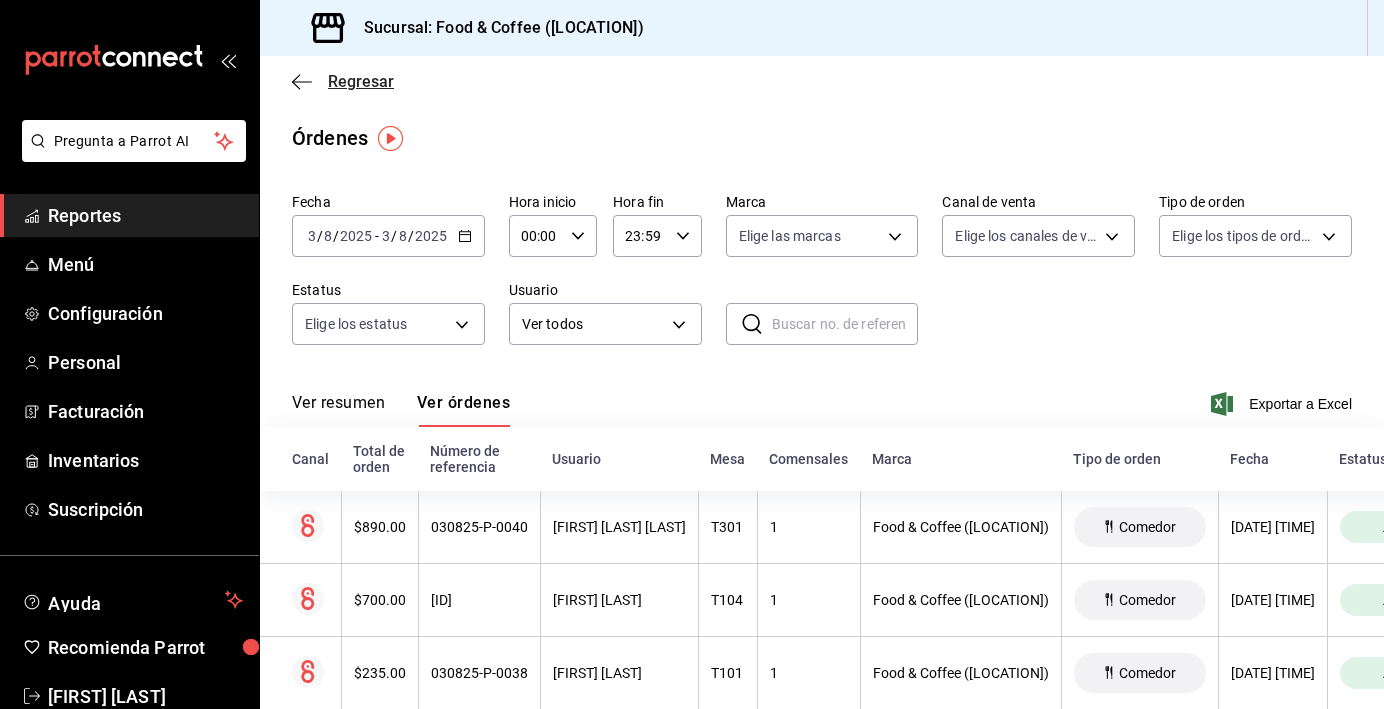 click on "Regresar" at bounding box center [343, 81] 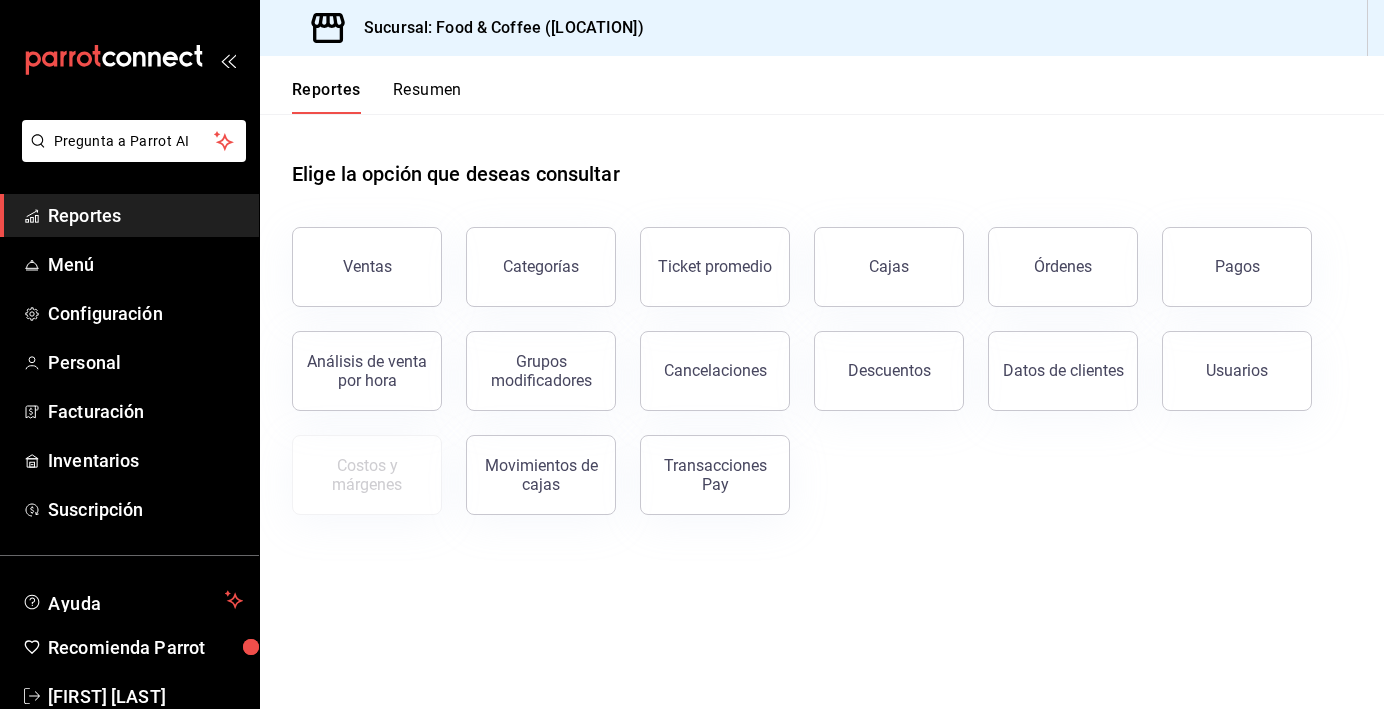 click on "Elige la opción que deseas consultar Ventas Categorías Ticket promedio Cajas Órdenes Pagos Análisis de venta por hora Grupos modificadores Cancelaciones Descuentos Datos de clientes Usuarios Costos y márgenes Movimientos de cajas Transacciones Pay" at bounding box center [822, 411] 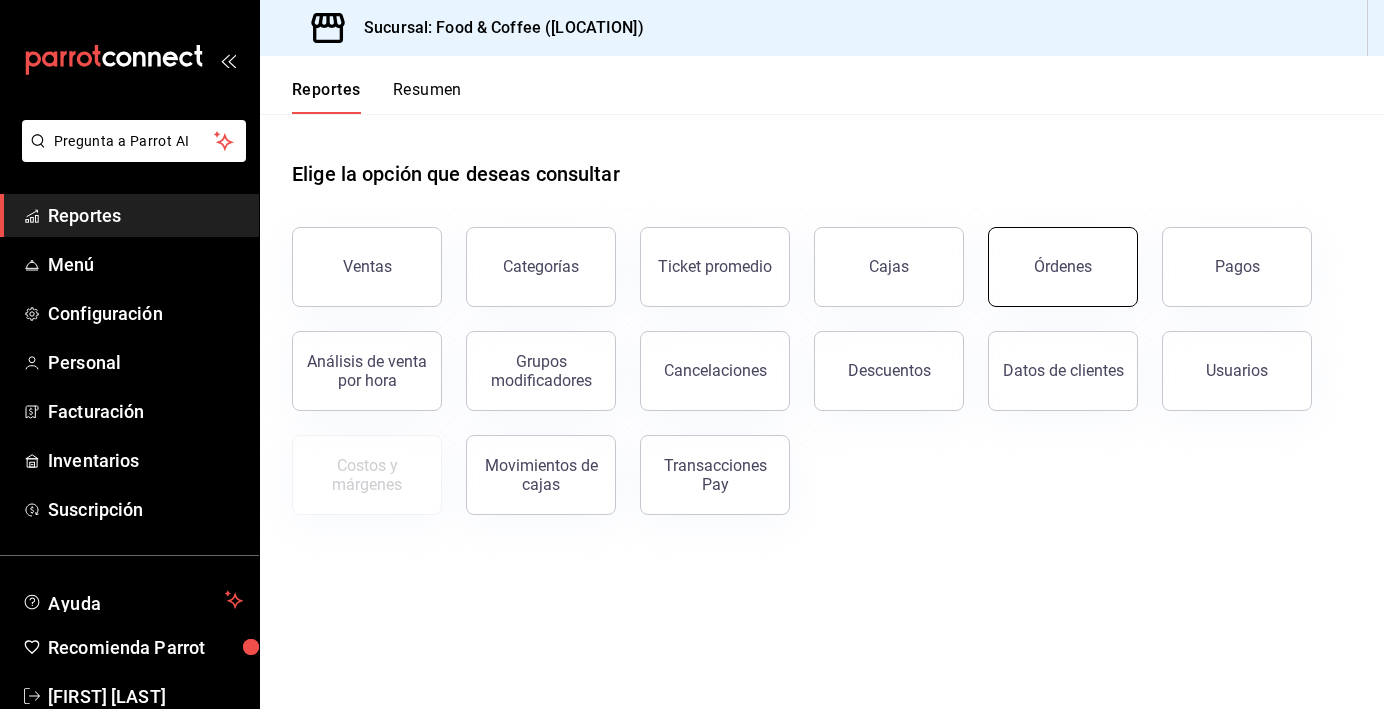 click on "Órdenes" at bounding box center [1063, 267] 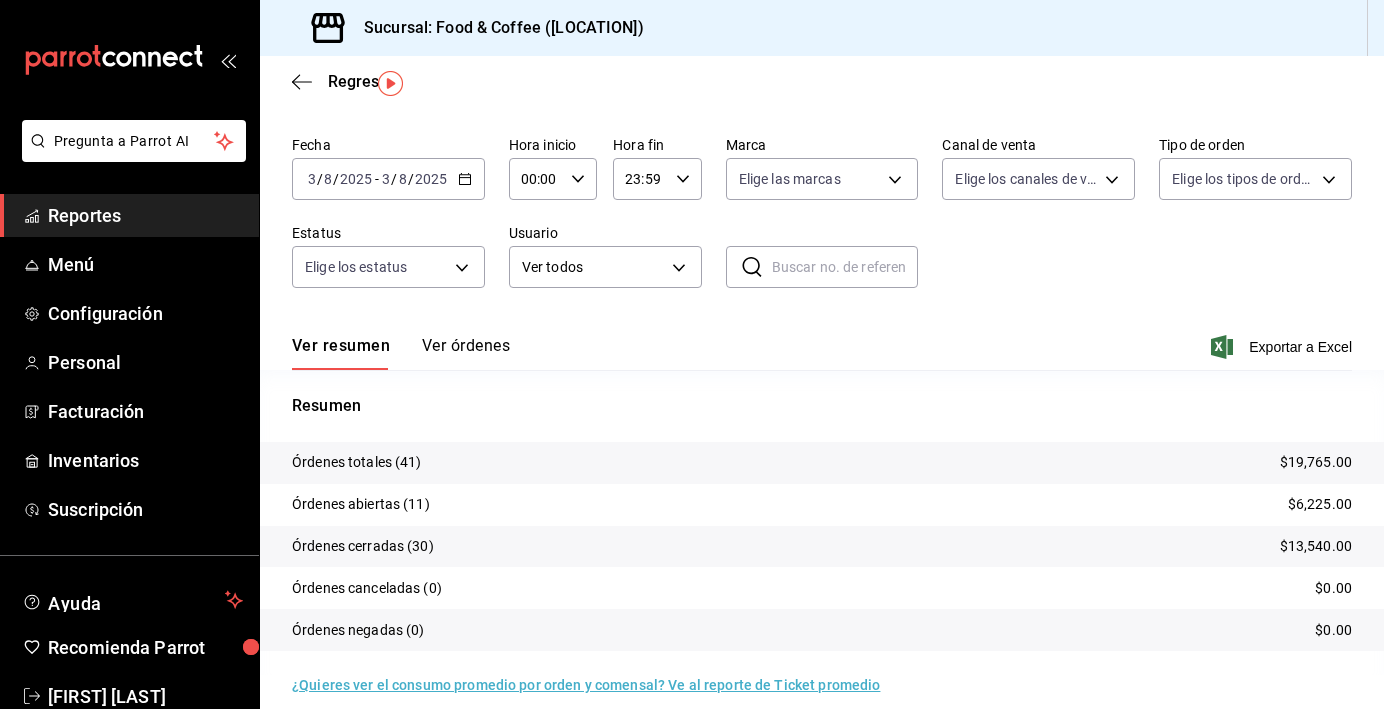 scroll, scrollTop: 76, scrollLeft: 0, axis: vertical 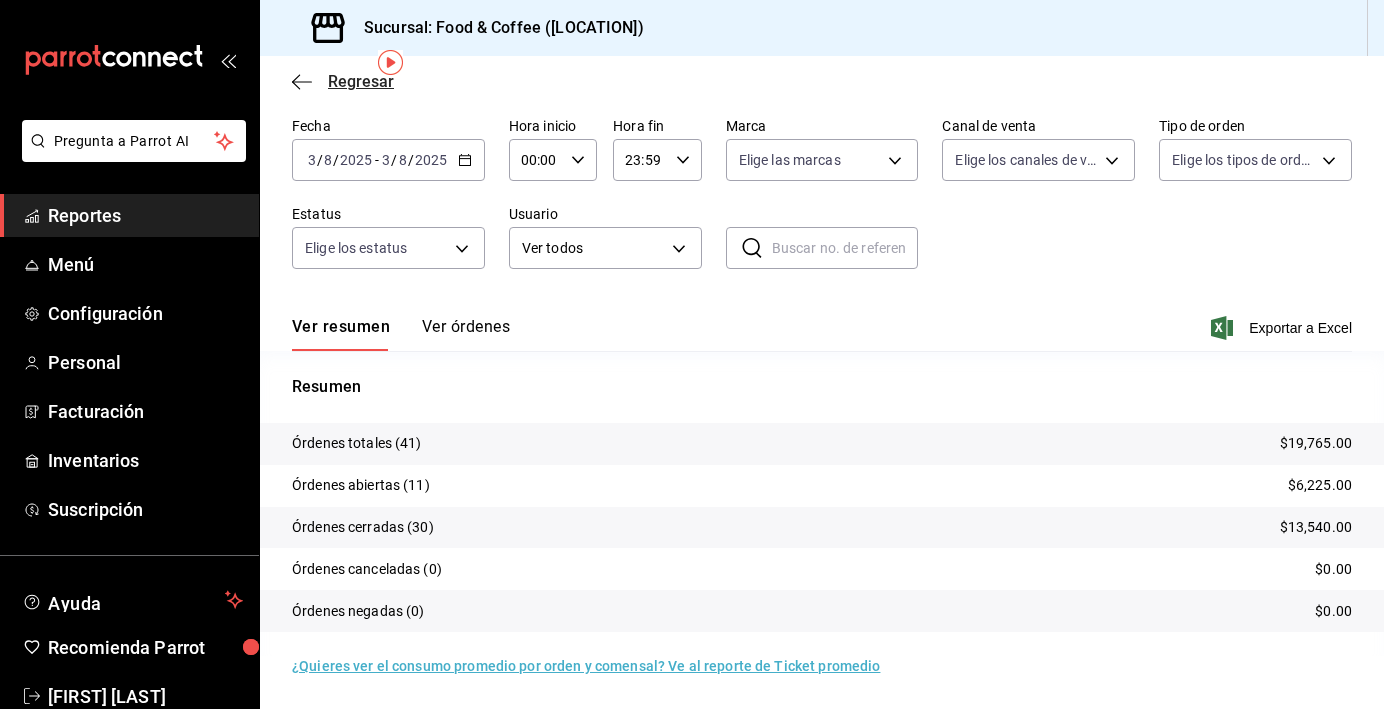 click 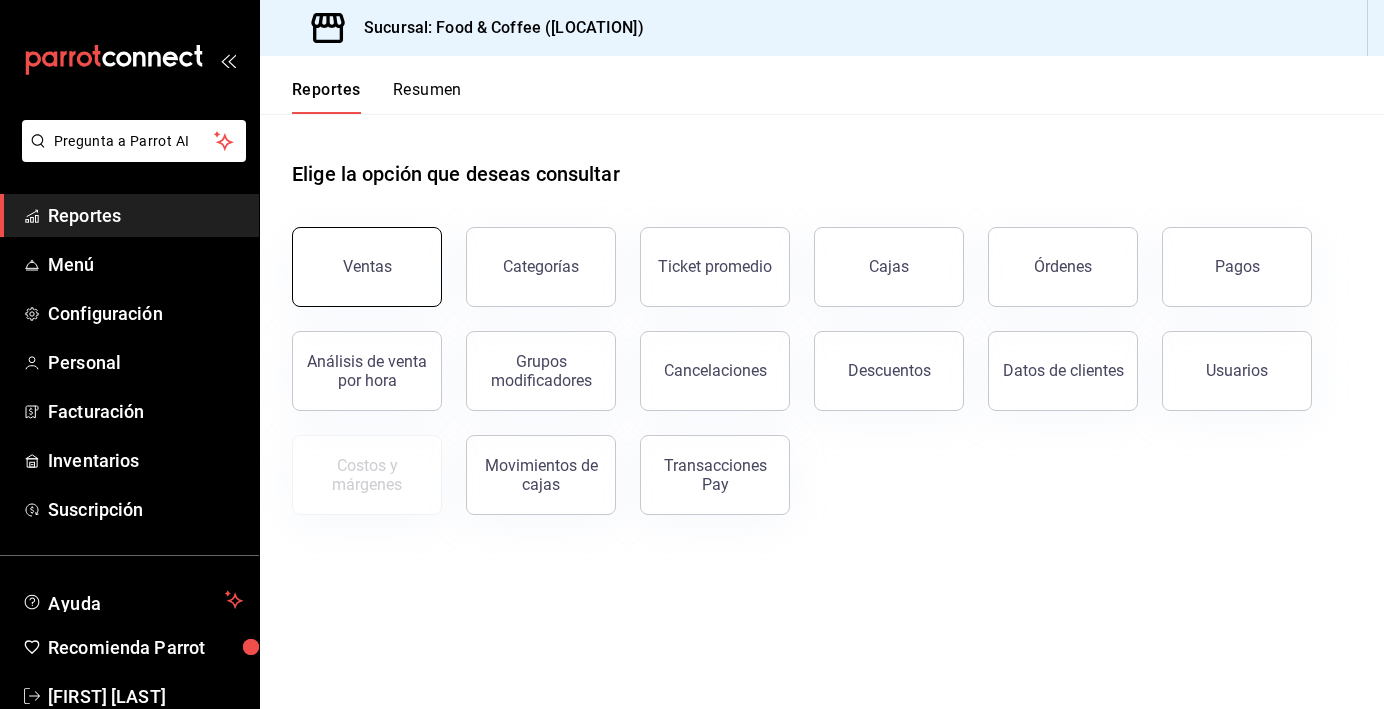 click on "Ventas" at bounding box center (367, 267) 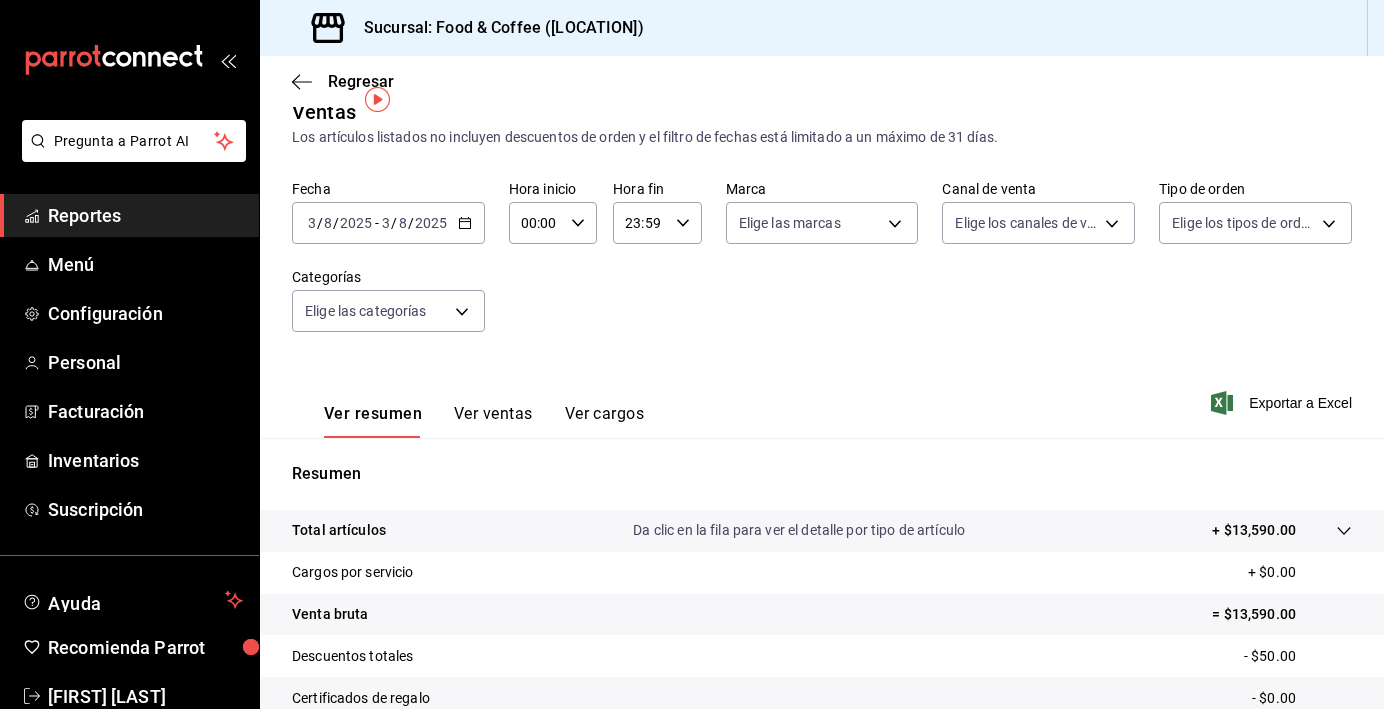 scroll, scrollTop: 62, scrollLeft: 0, axis: vertical 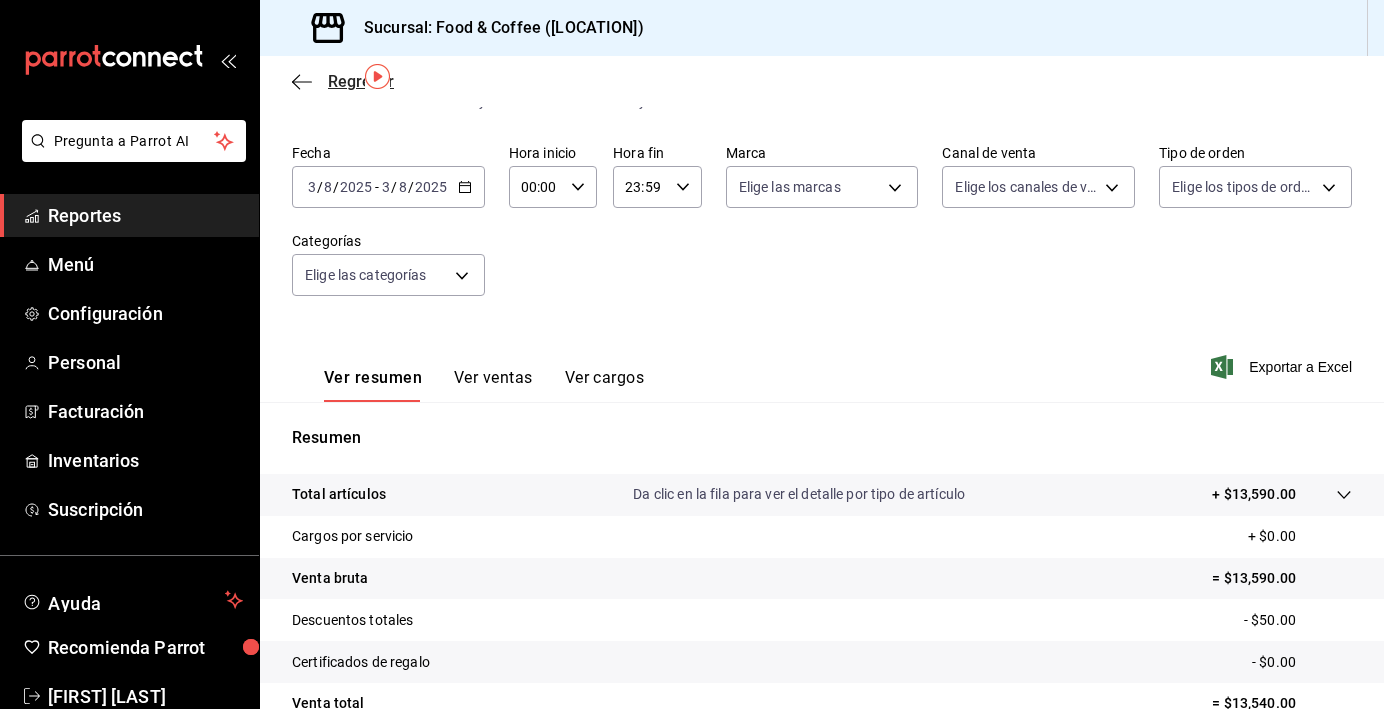 click 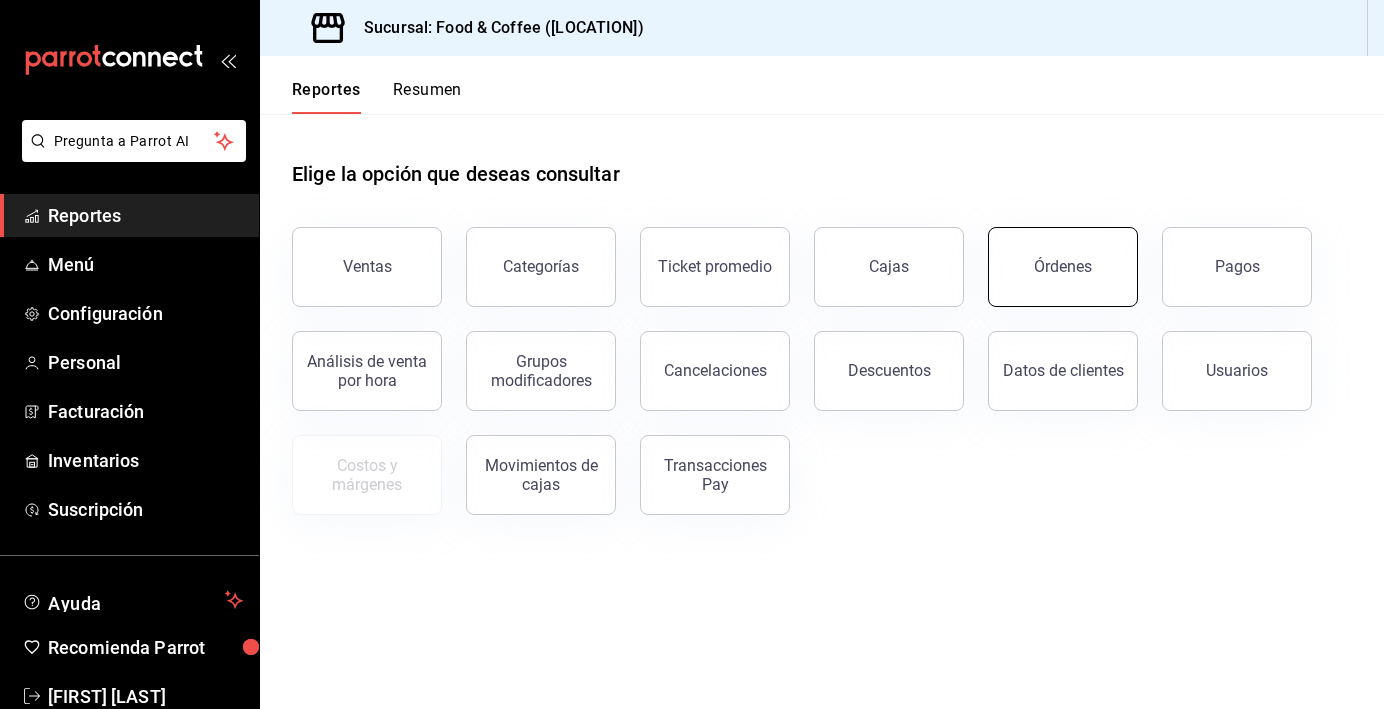 click on "Órdenes" at bounding box center [1051, 255] 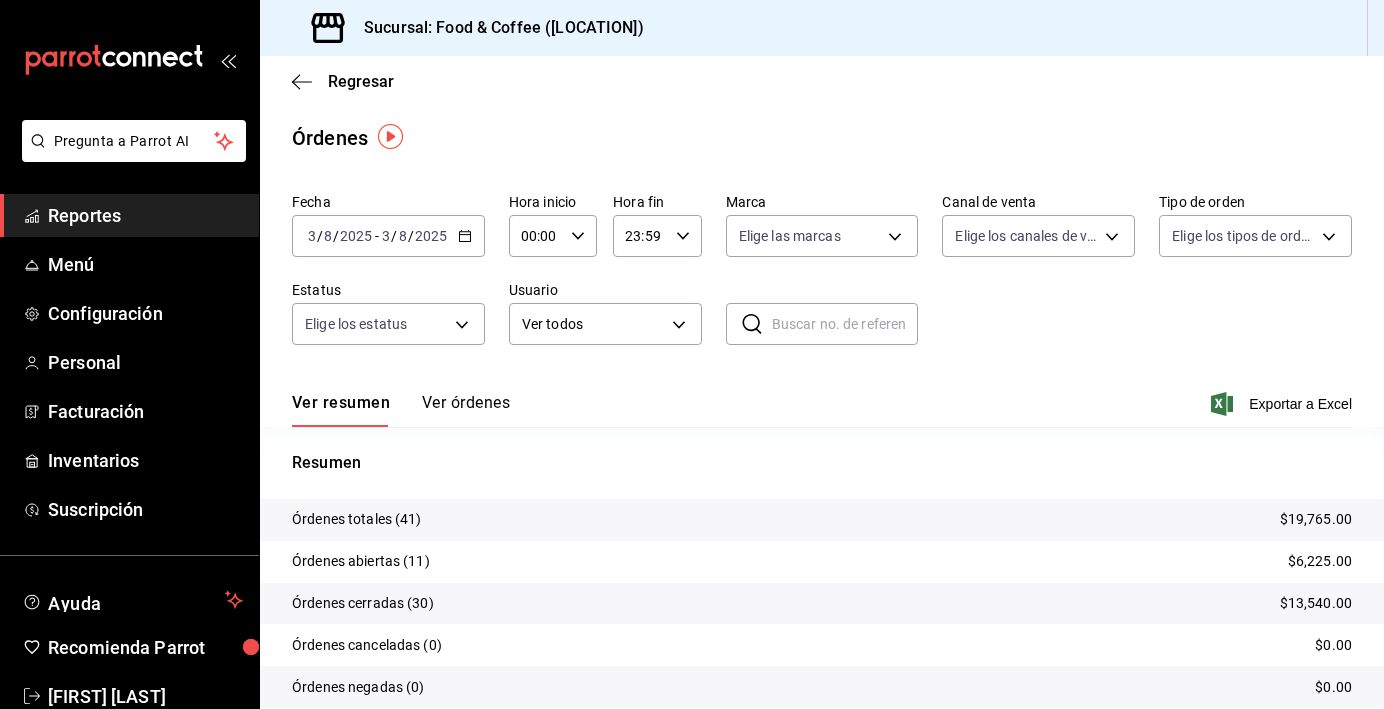scroll, scrollTop: 76, scrollLeft: 0, axis: vertical 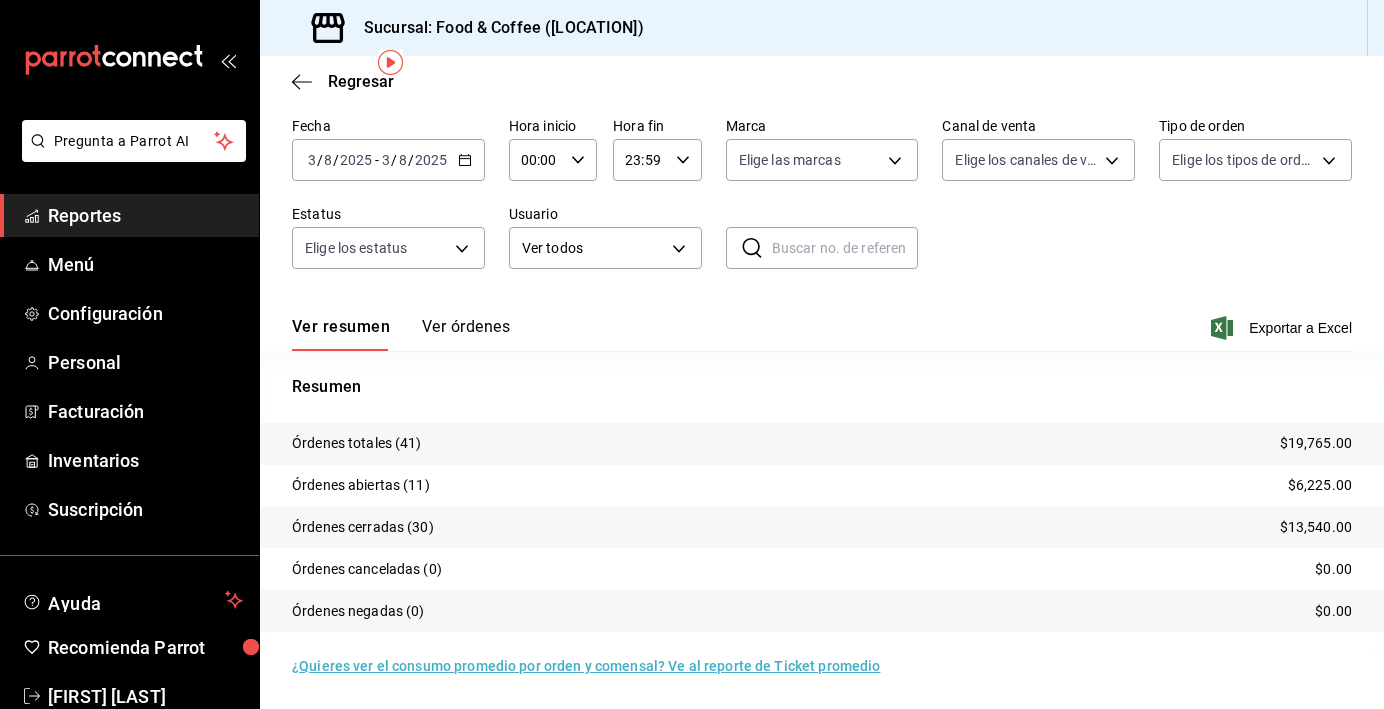 click on "2025-08-03 3 / 8 / 2025 - 2025-08-03 3 / 8 / 2025" at bounding box center (388, 160) 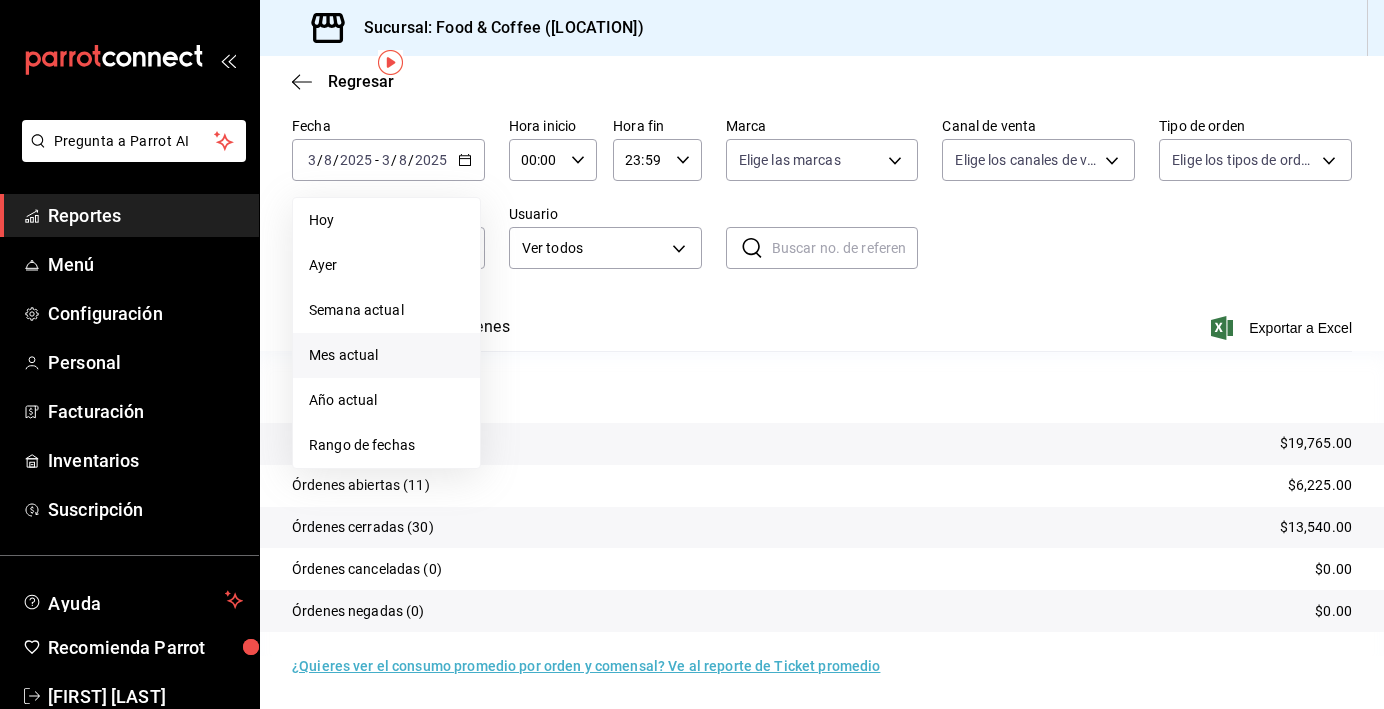 click on "Mes actual" at bounding box center [386, 355] 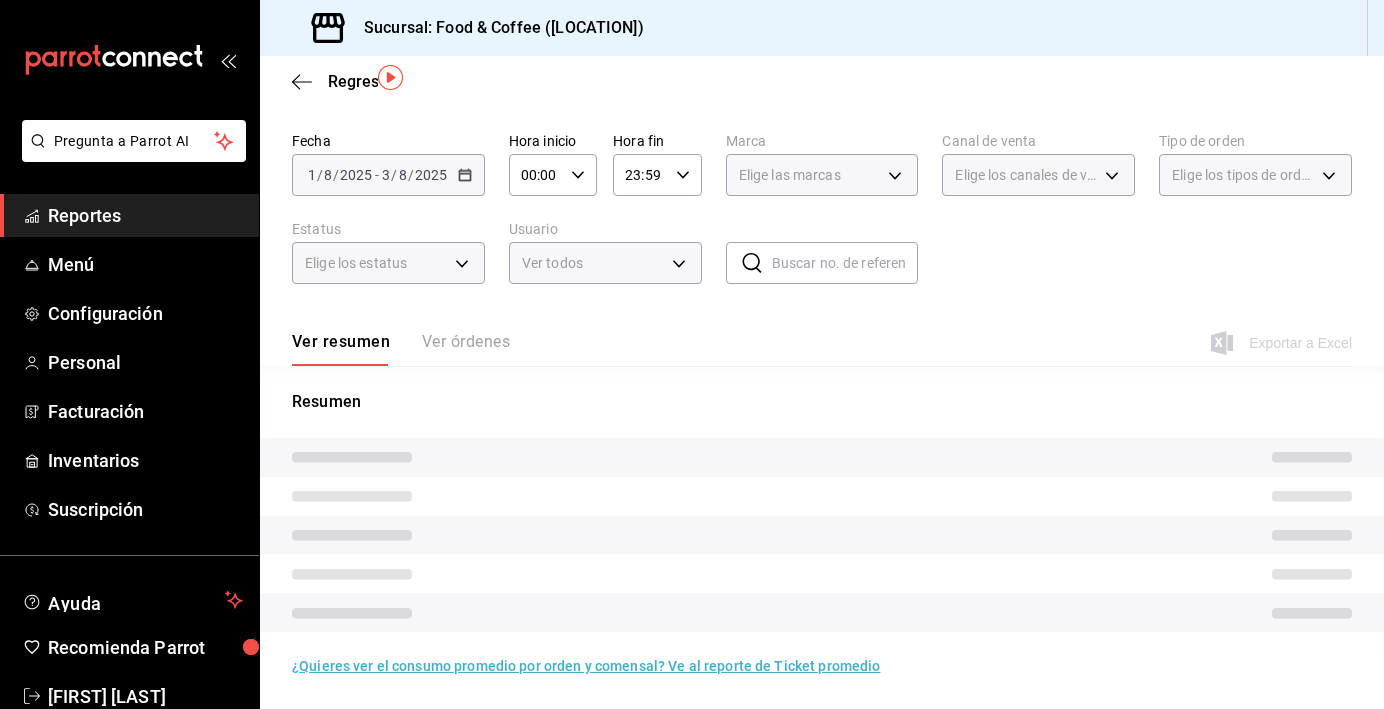 scroll, scrollTop: 76, scrollLeft: 0, axis: vertical 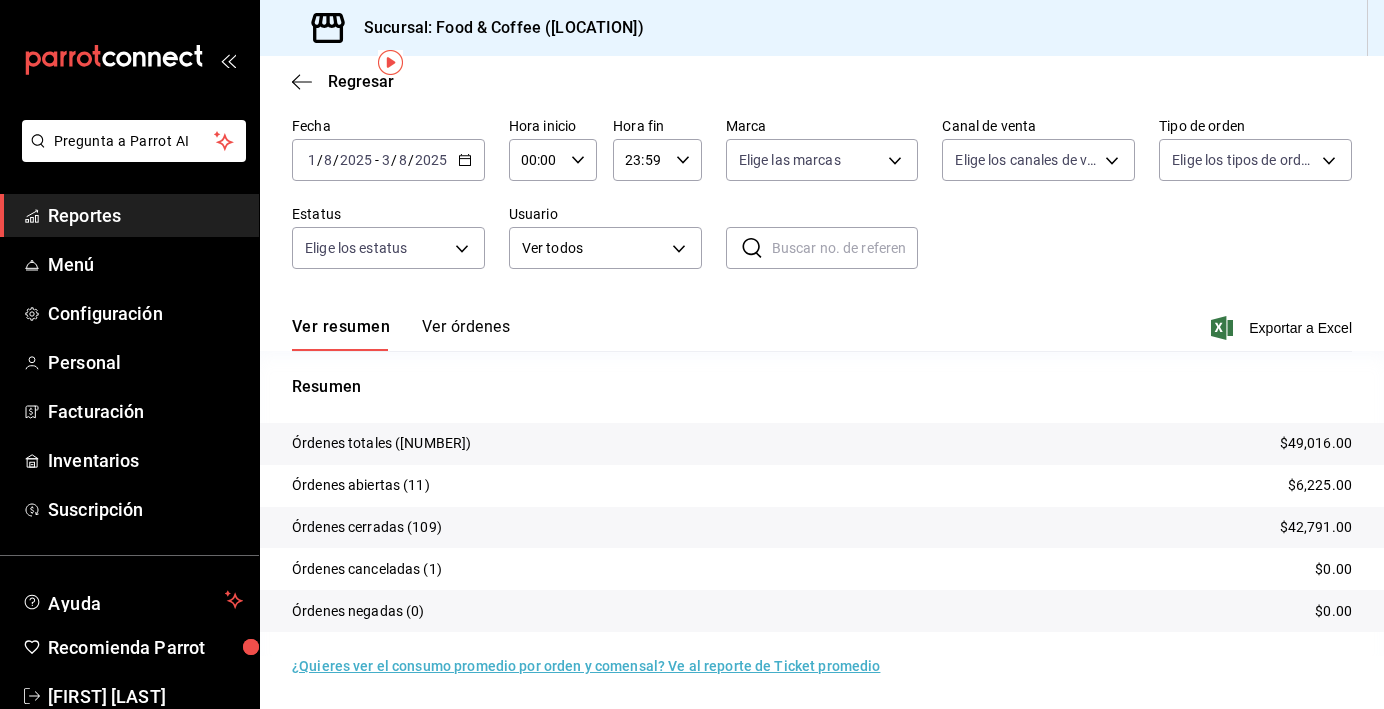 click on "Ver resumen Ver órdenes Exportar a Excel" at bounding box center [822, 322] 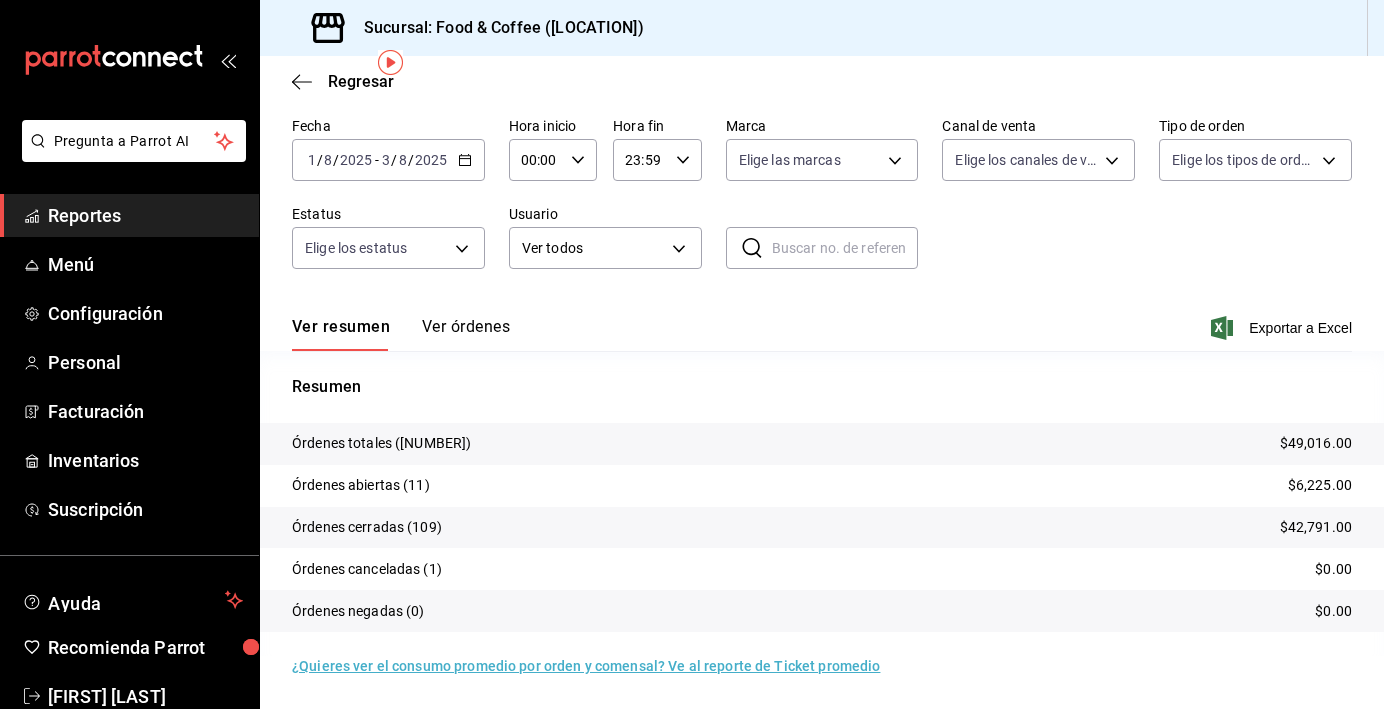 click on "Regresar" at bounding box center (822, 81) 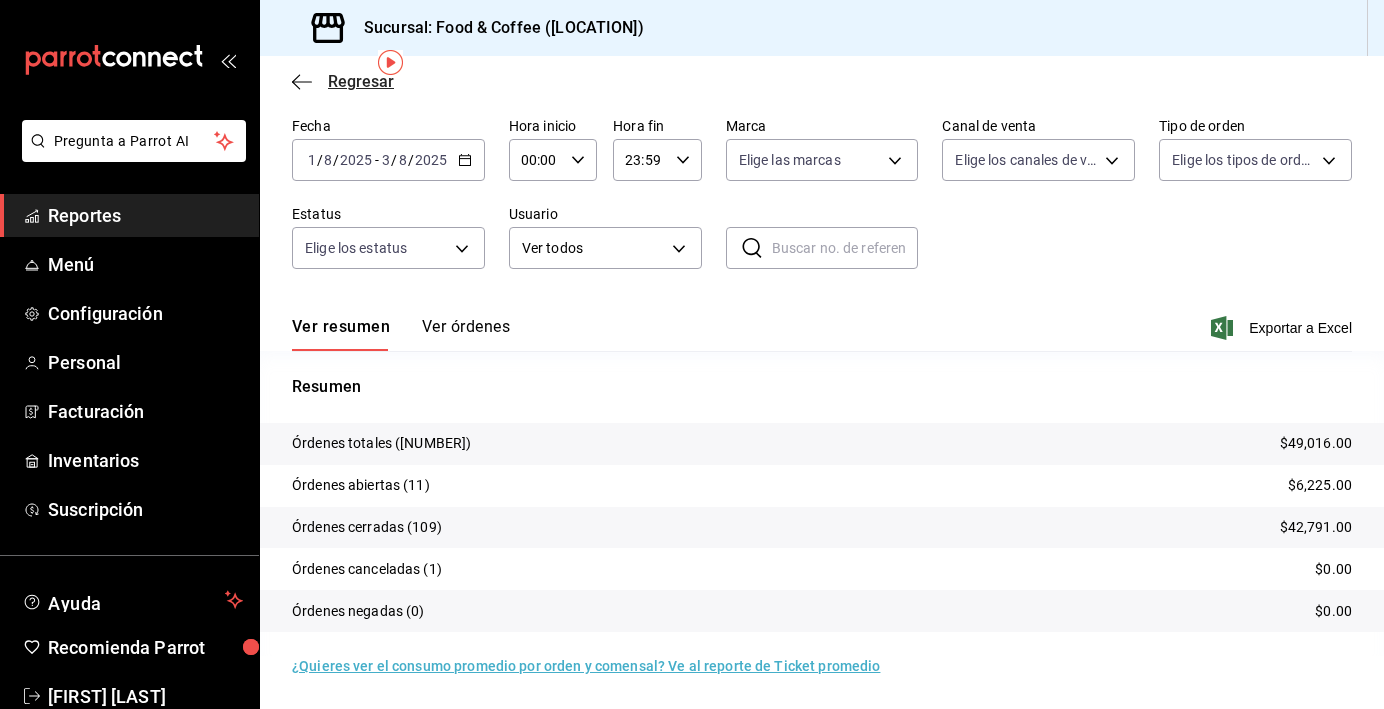 click 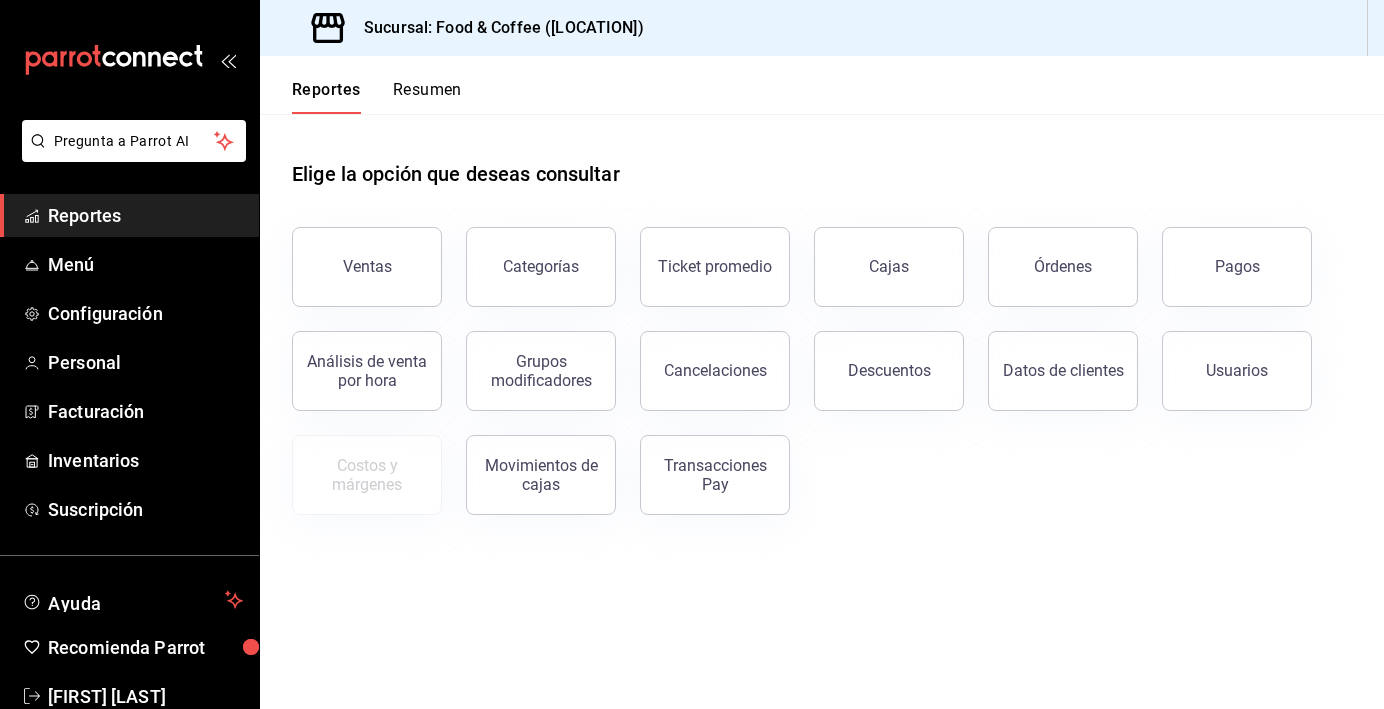 click on "Elige la opción que deseas consultar" at bounding box center [822, 158] 